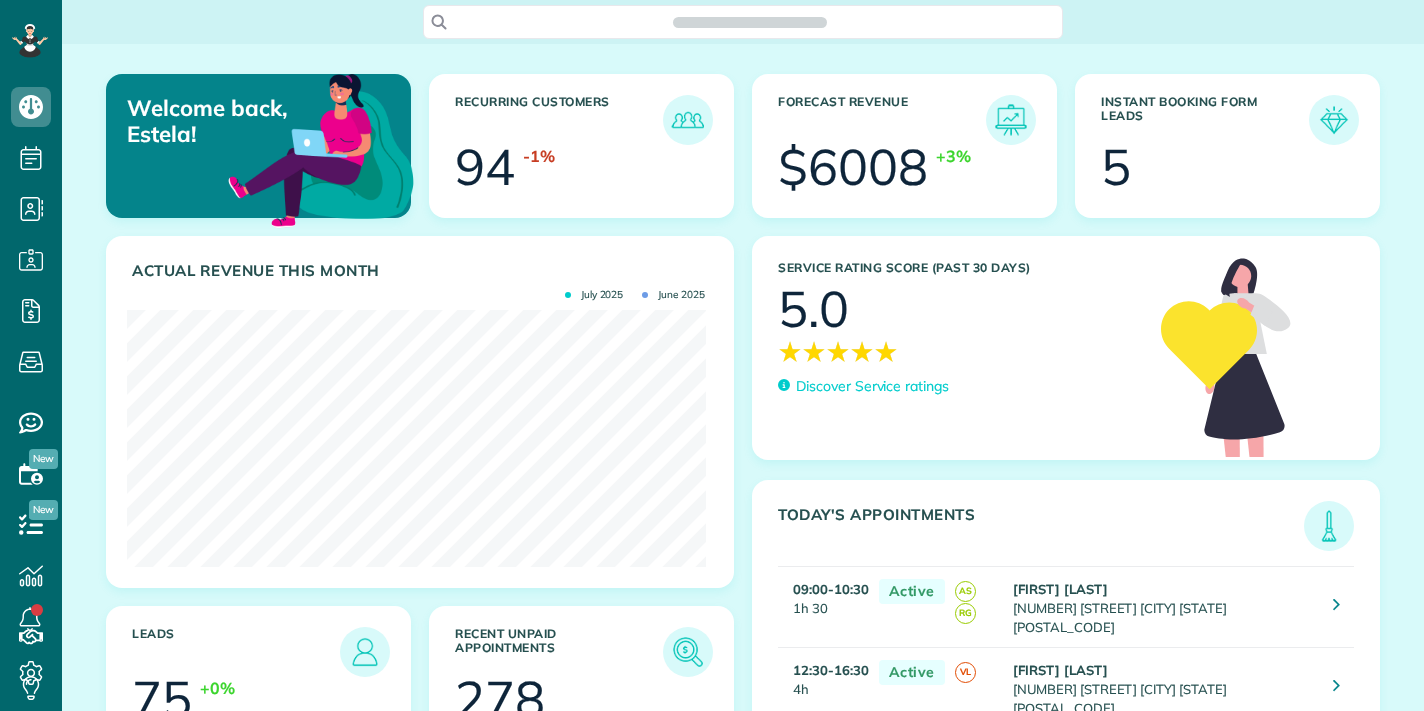 scroll, scrollTop: 0, scrollLeft: 0, axis: both 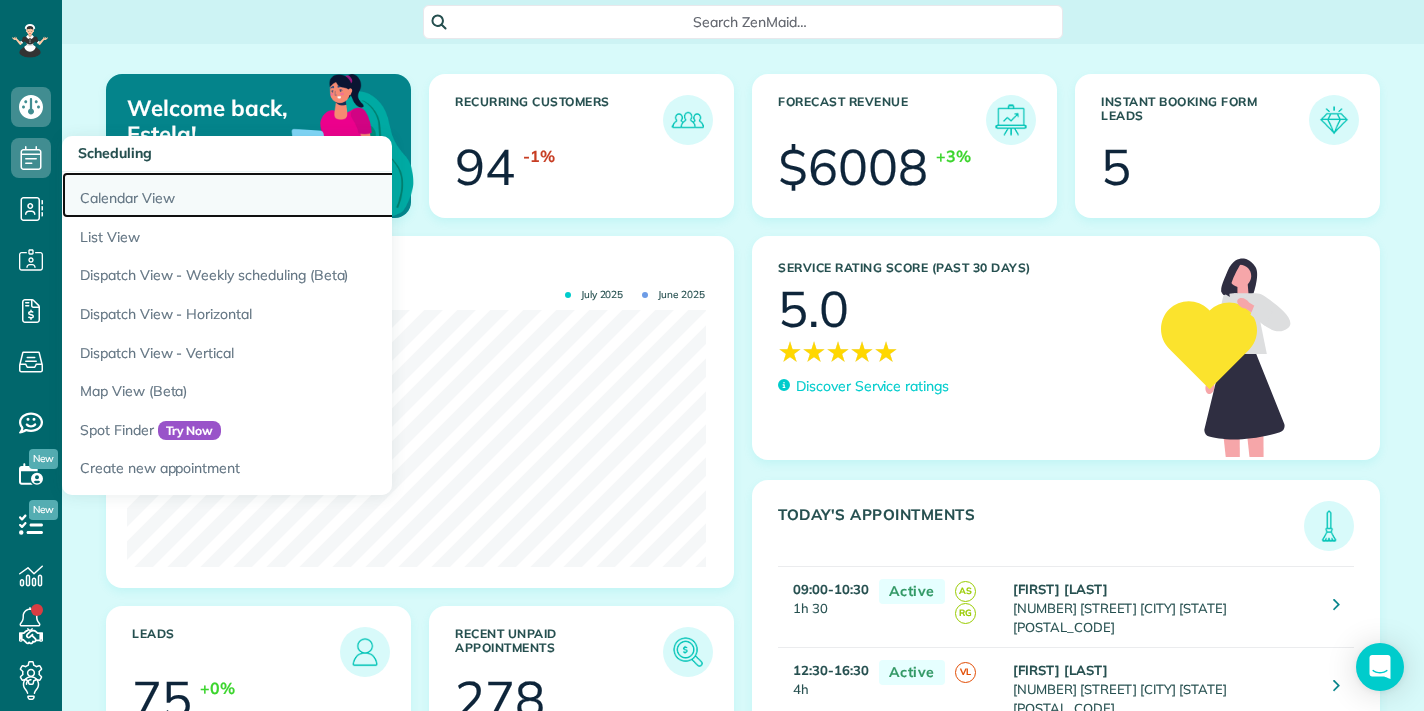 click on "Calendar View" at bounding box center (312, 195) 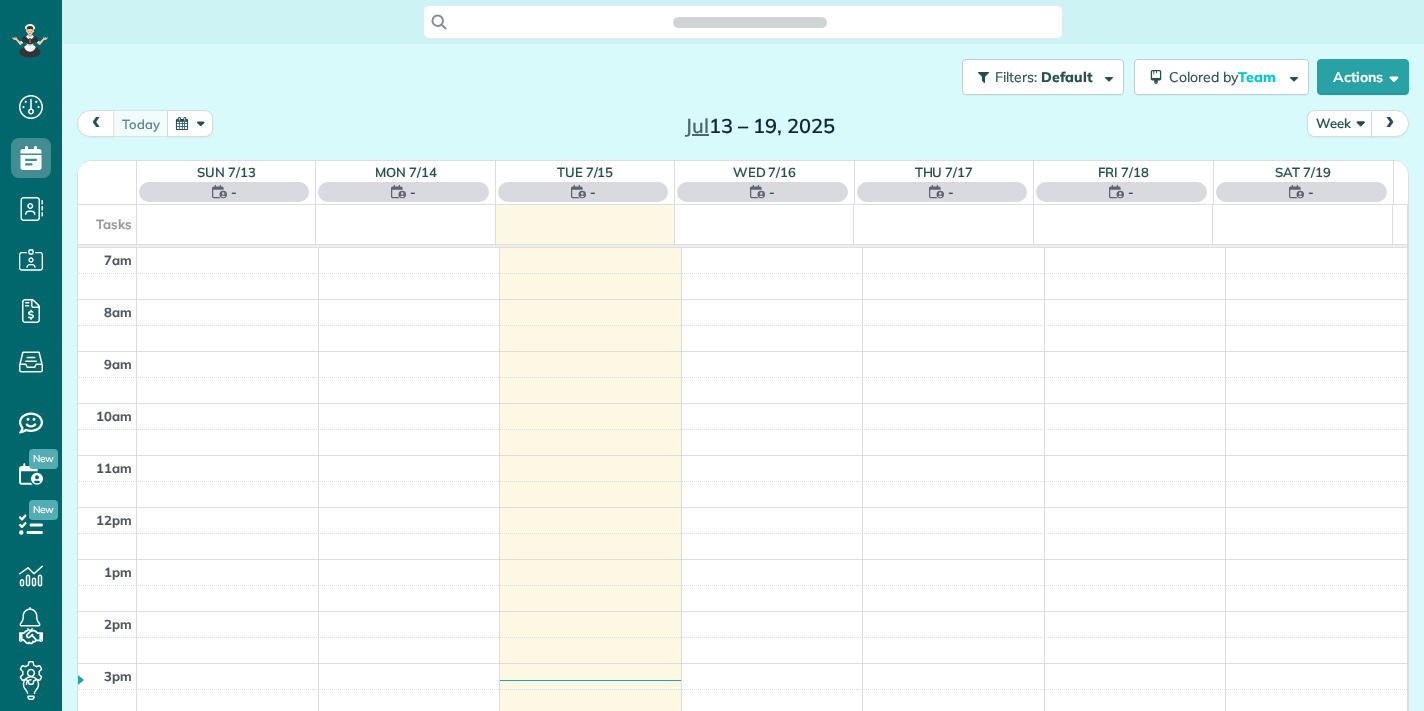 scroll, scrollTop: 0, scrollLeft: 0, axis: both 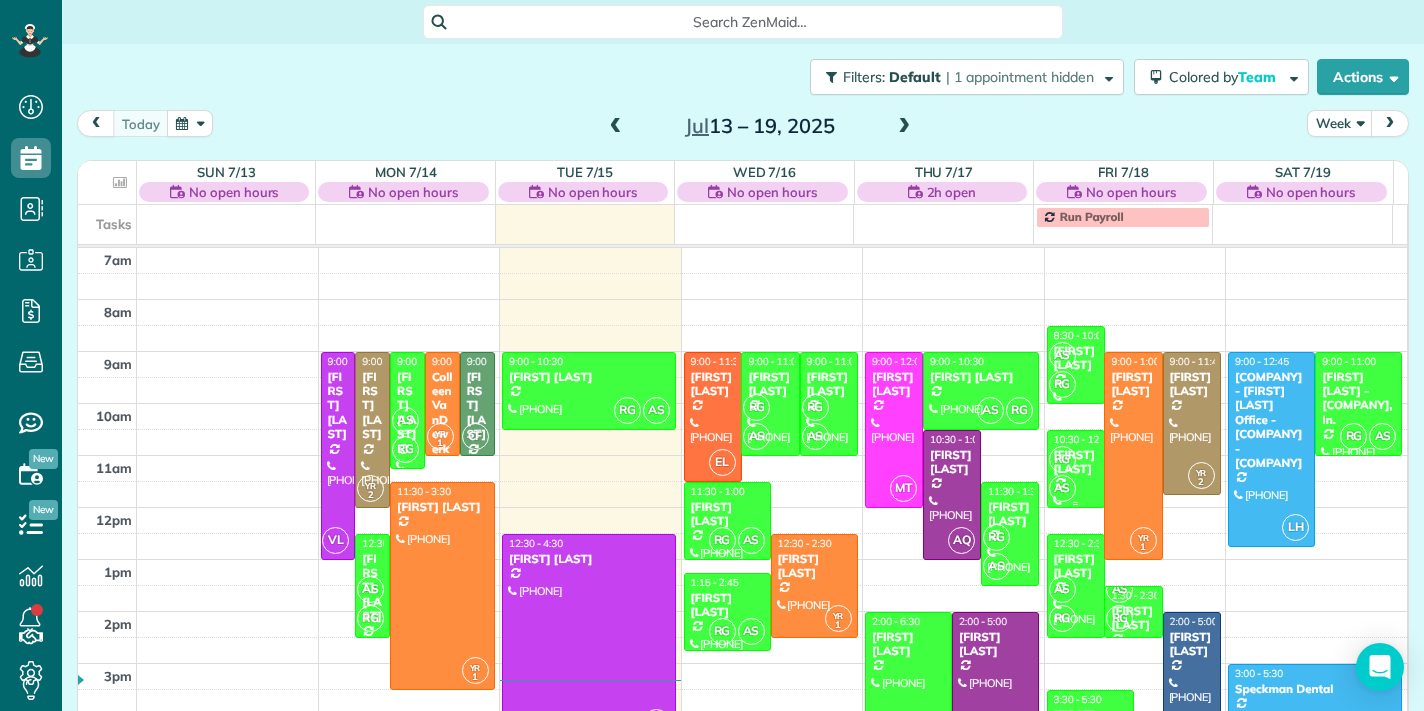 click on "RG AS" at bounding box center (1074, 474) 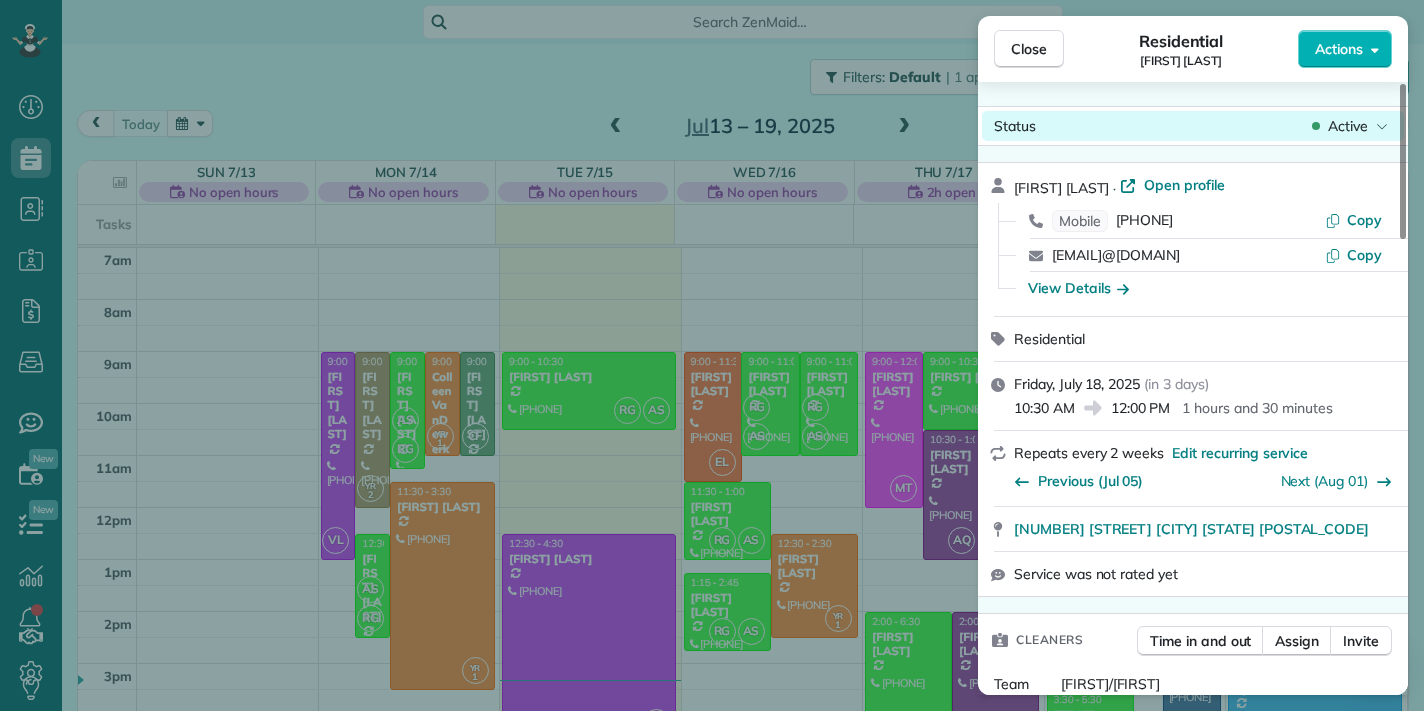 click on "Active" at bounding box center [1348, 126] 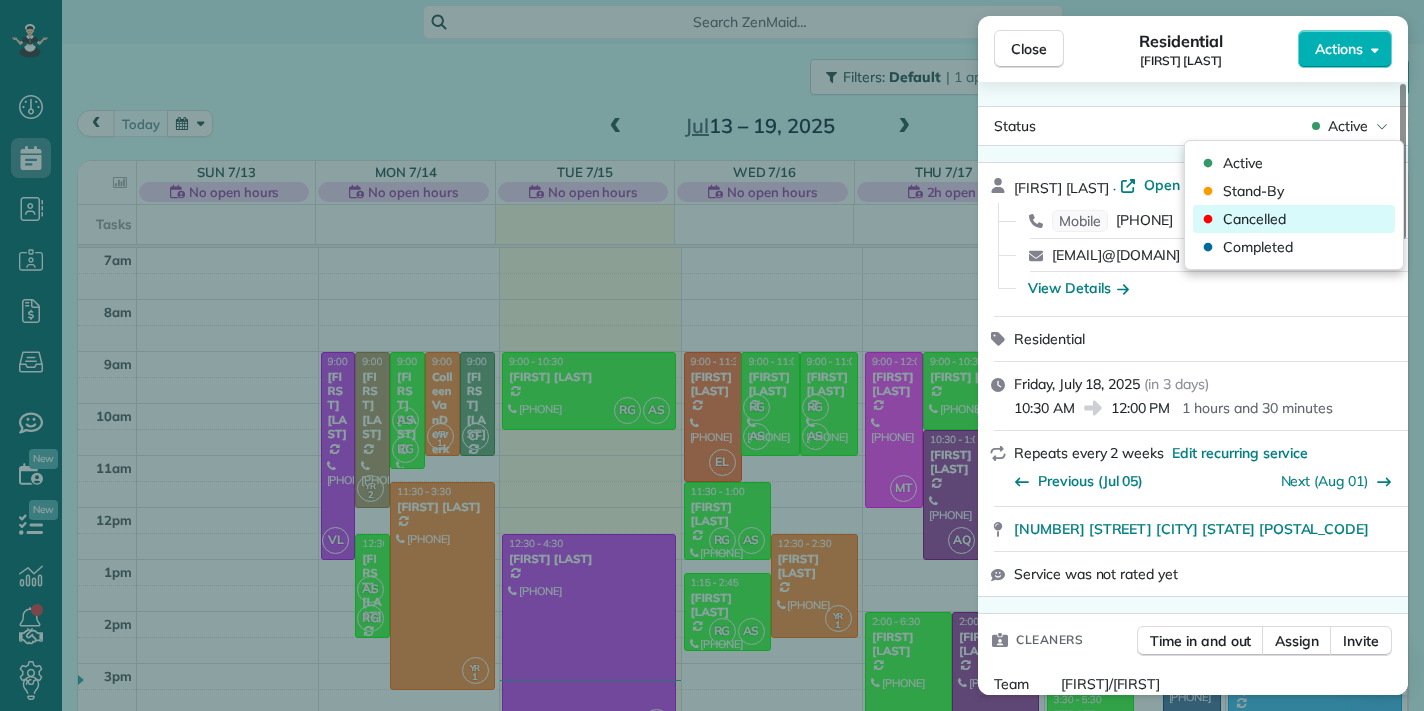click on "Cancelled" at bounding box center [1294, 219] 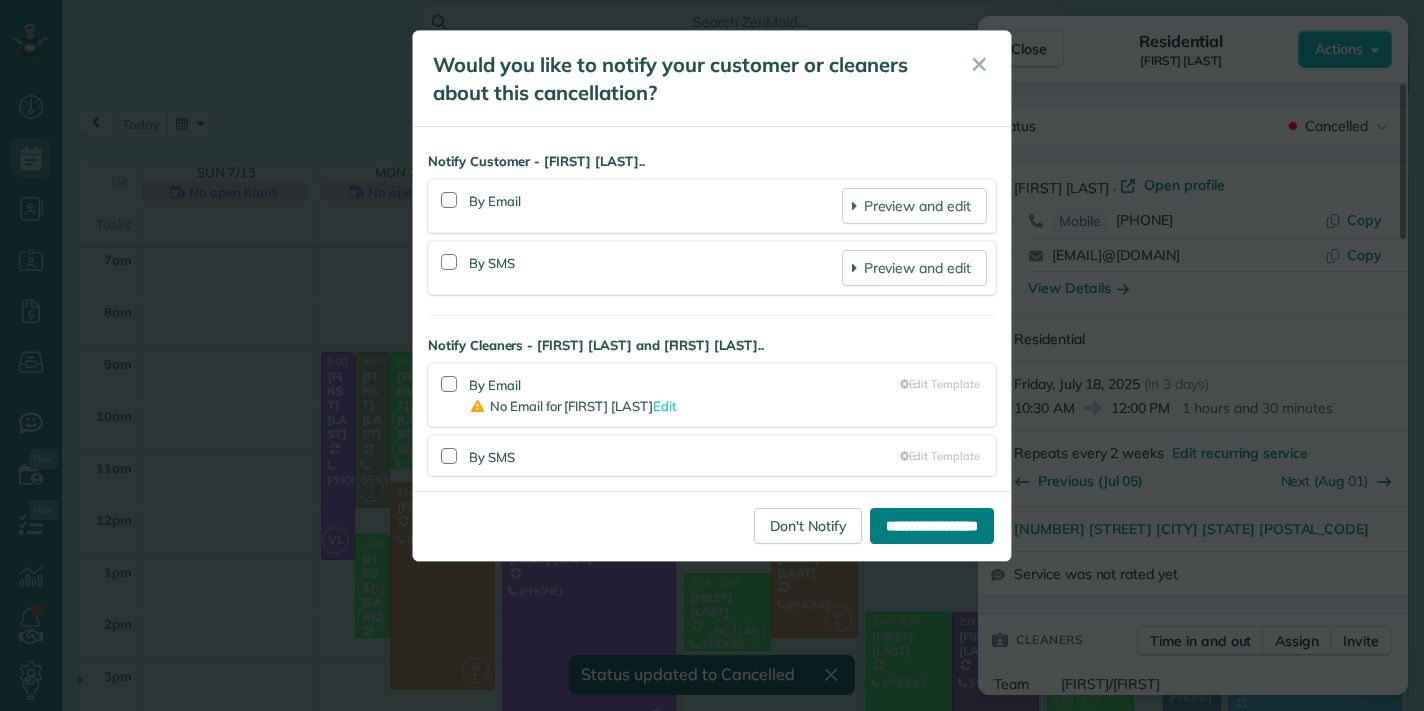 click on "**********" at bounding box center [932, 526] 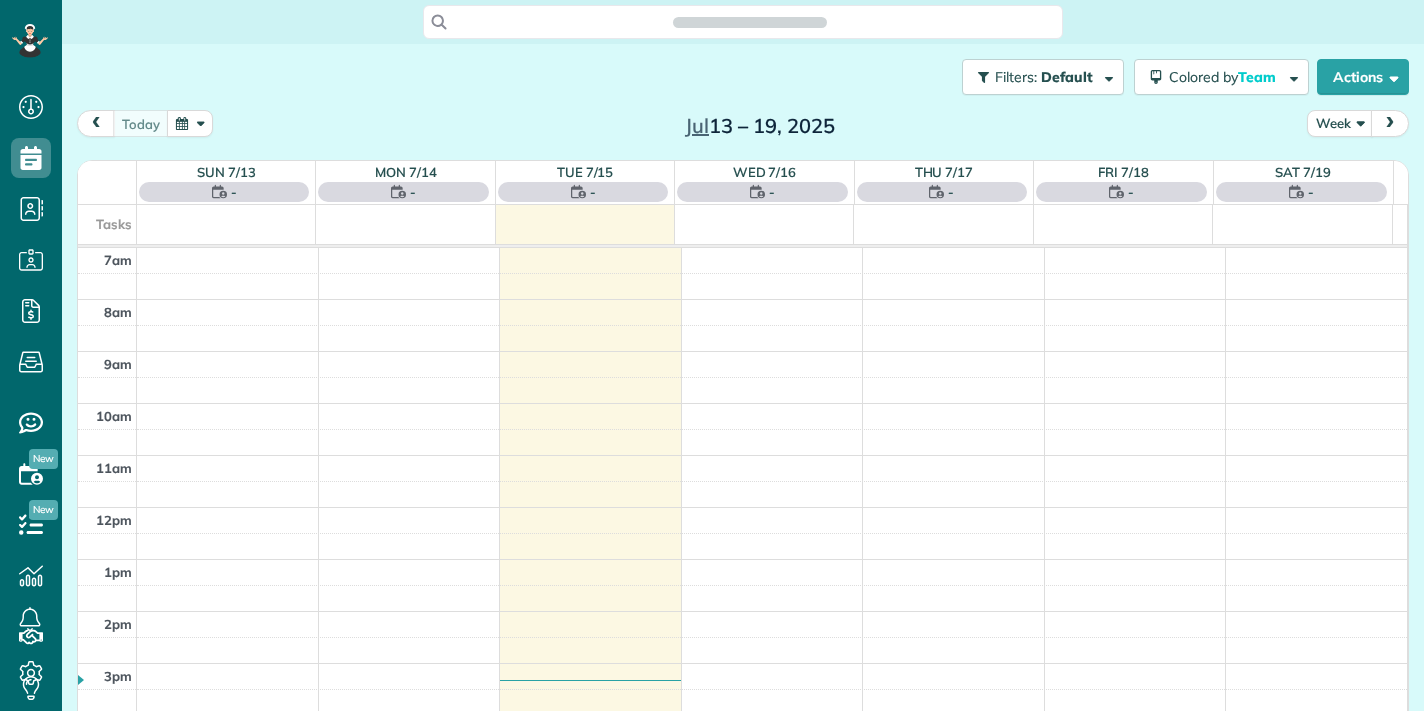 scroll, scrollTop: 0, scrollLeft: 0, axis: both 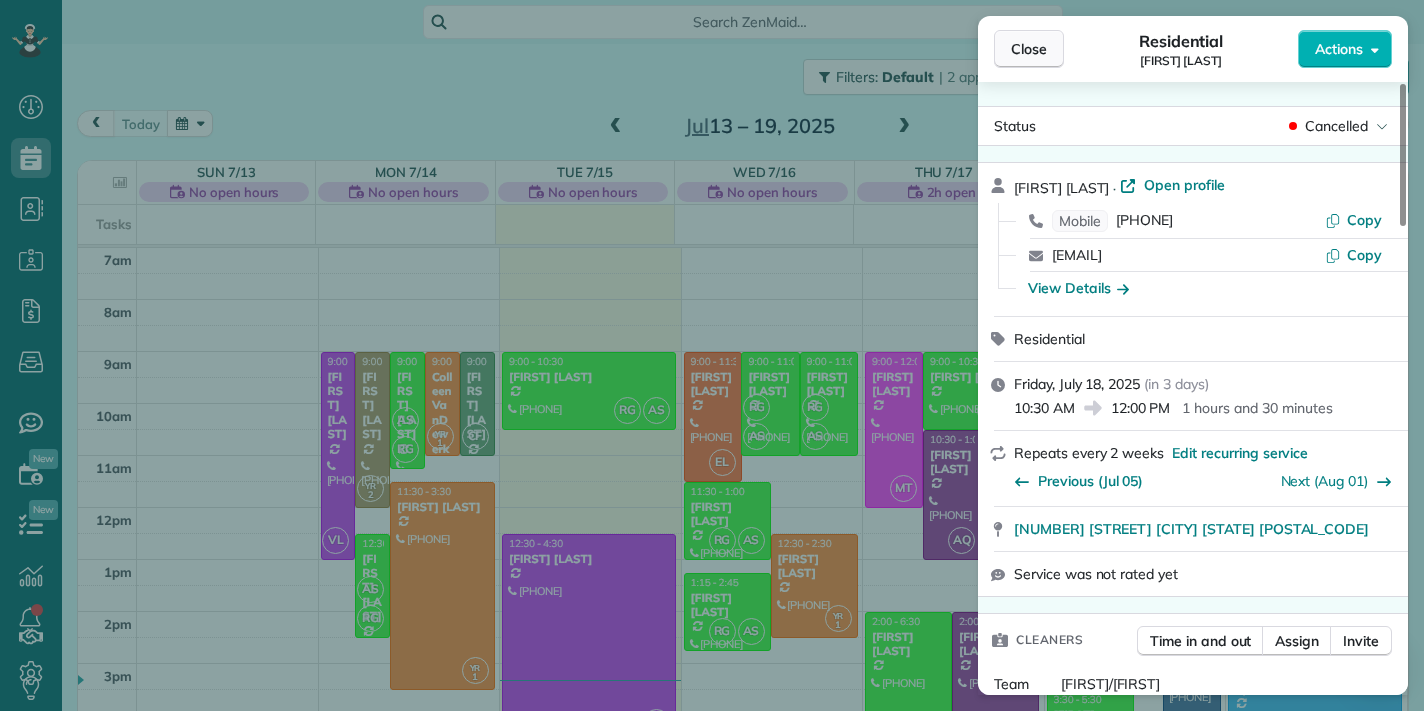 click on "Close" at bounding box center (1029, 49) 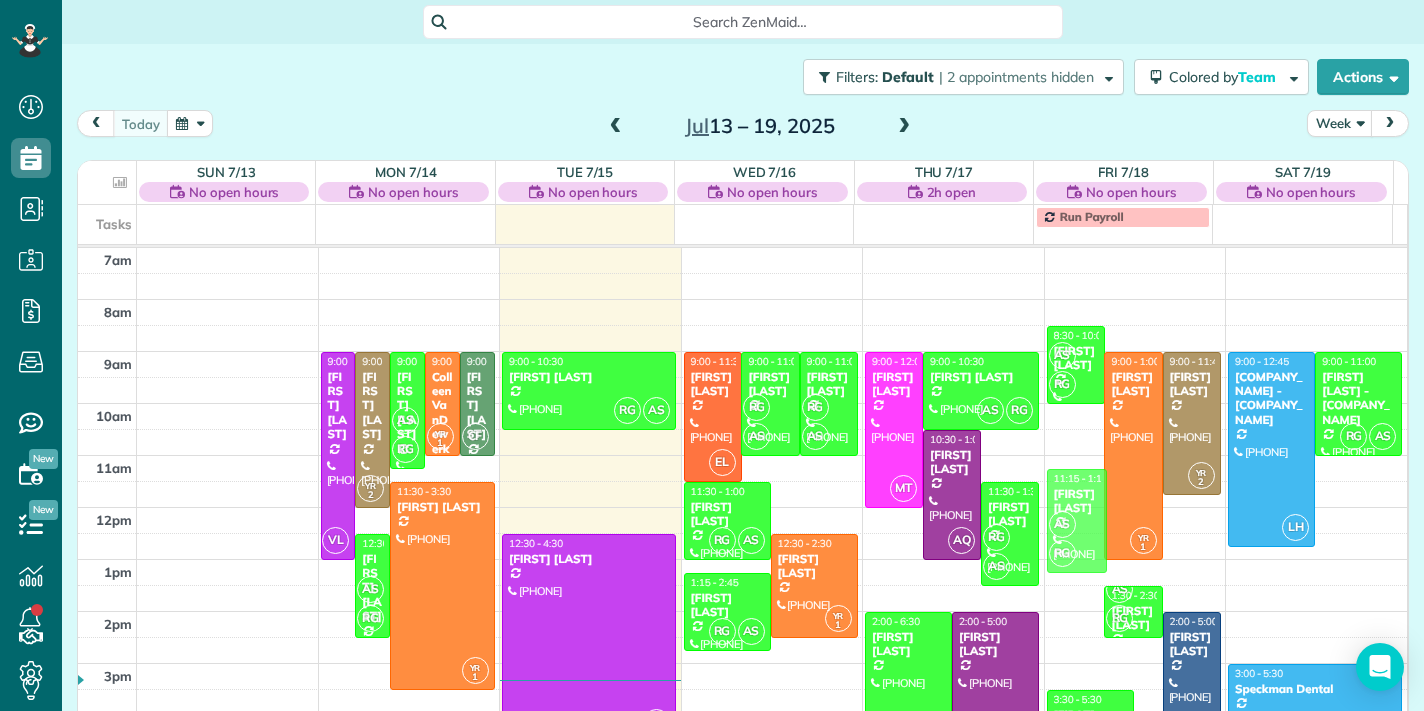 drag, startPoint x: 1054, startPoint y: 561, endPoint x: 1053, endPoint y: 490, distance: 71.00704 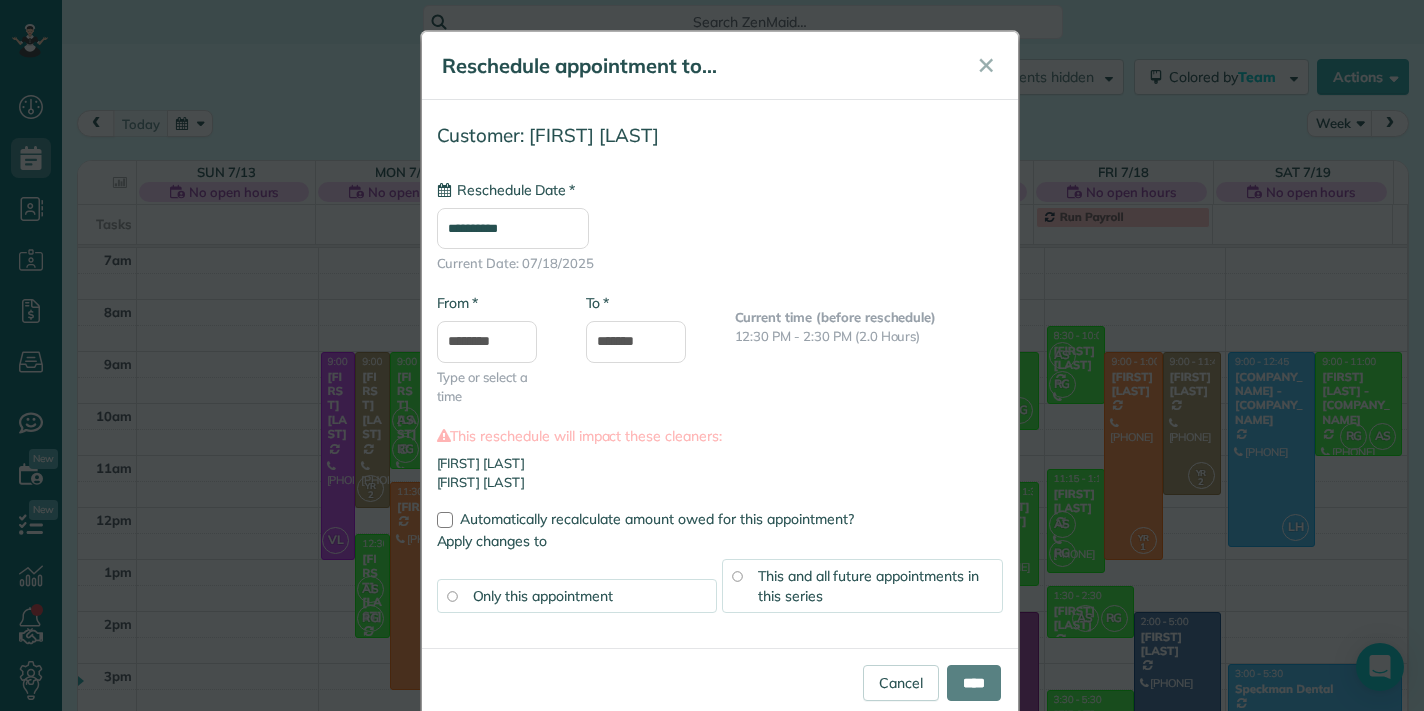type on "**********" 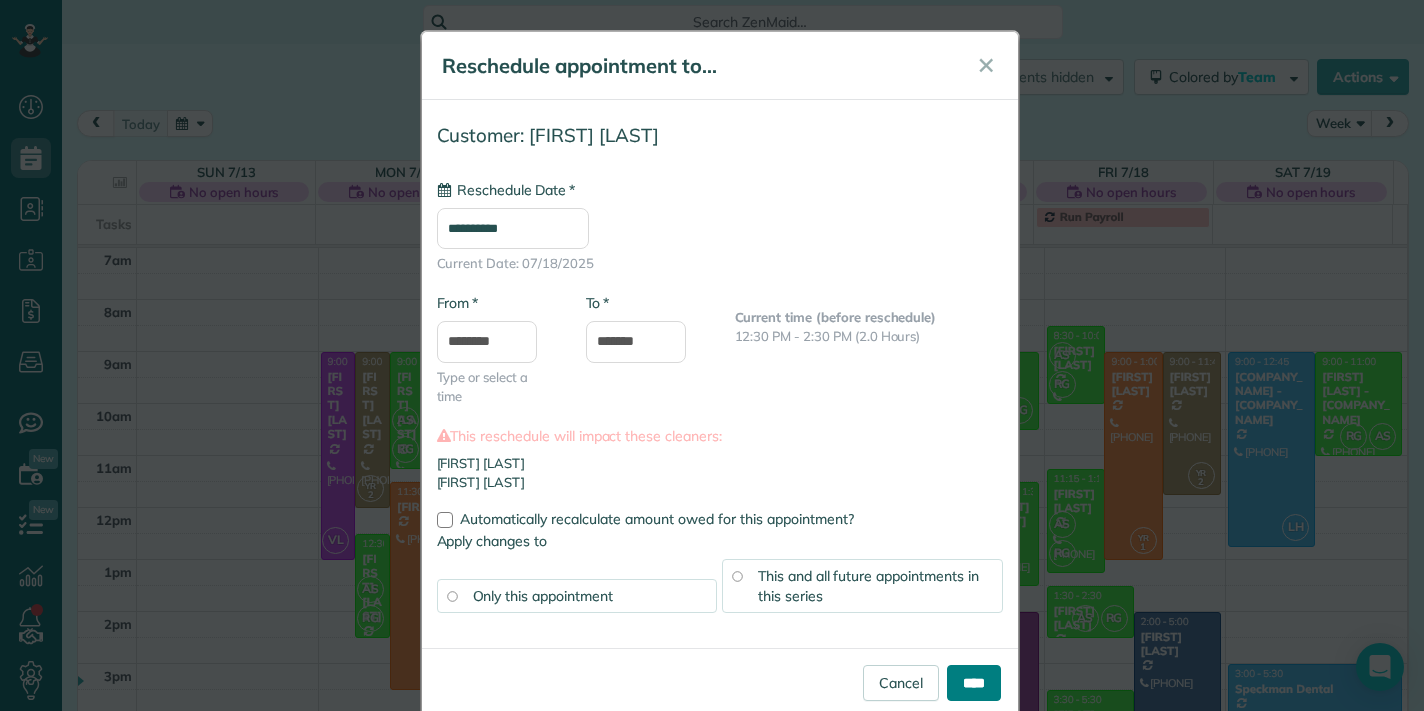 click on "****" at bounding box center [974, 683] 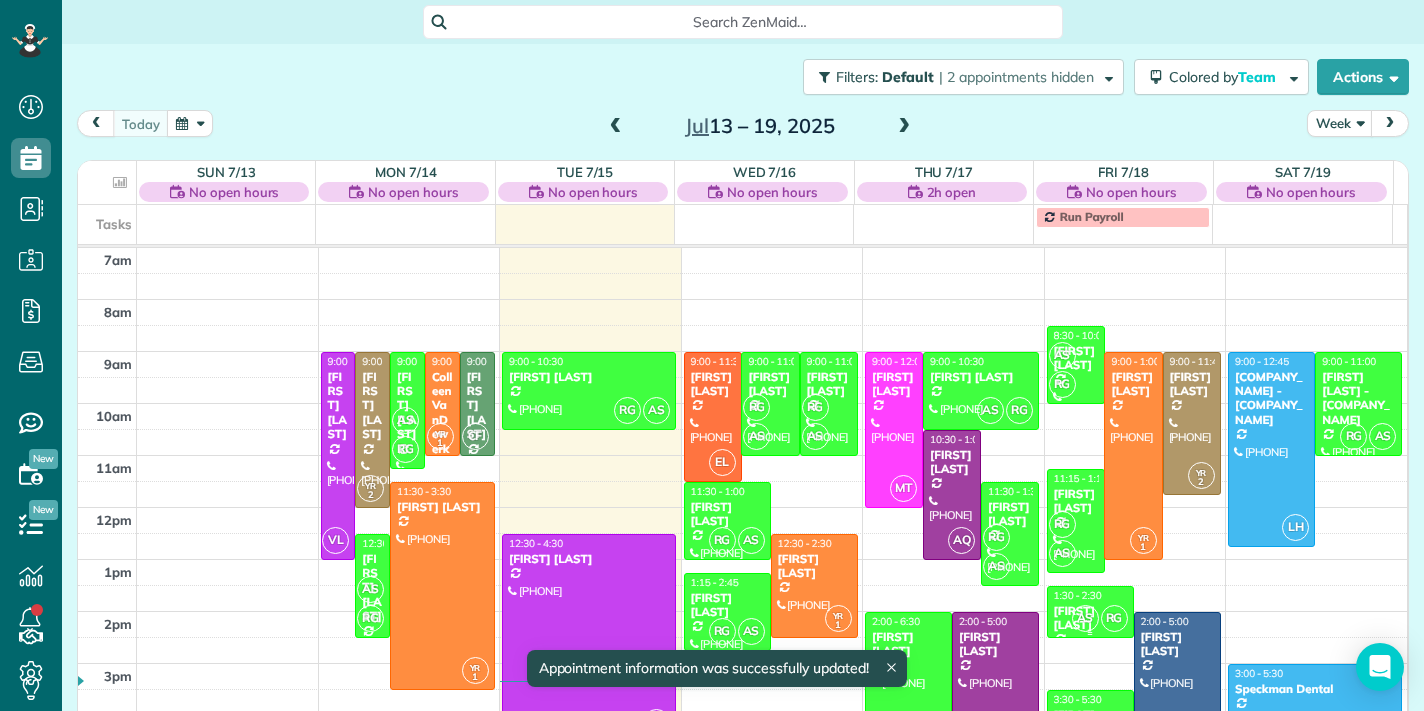 click on "AS" at bounding box center [1085, 618] 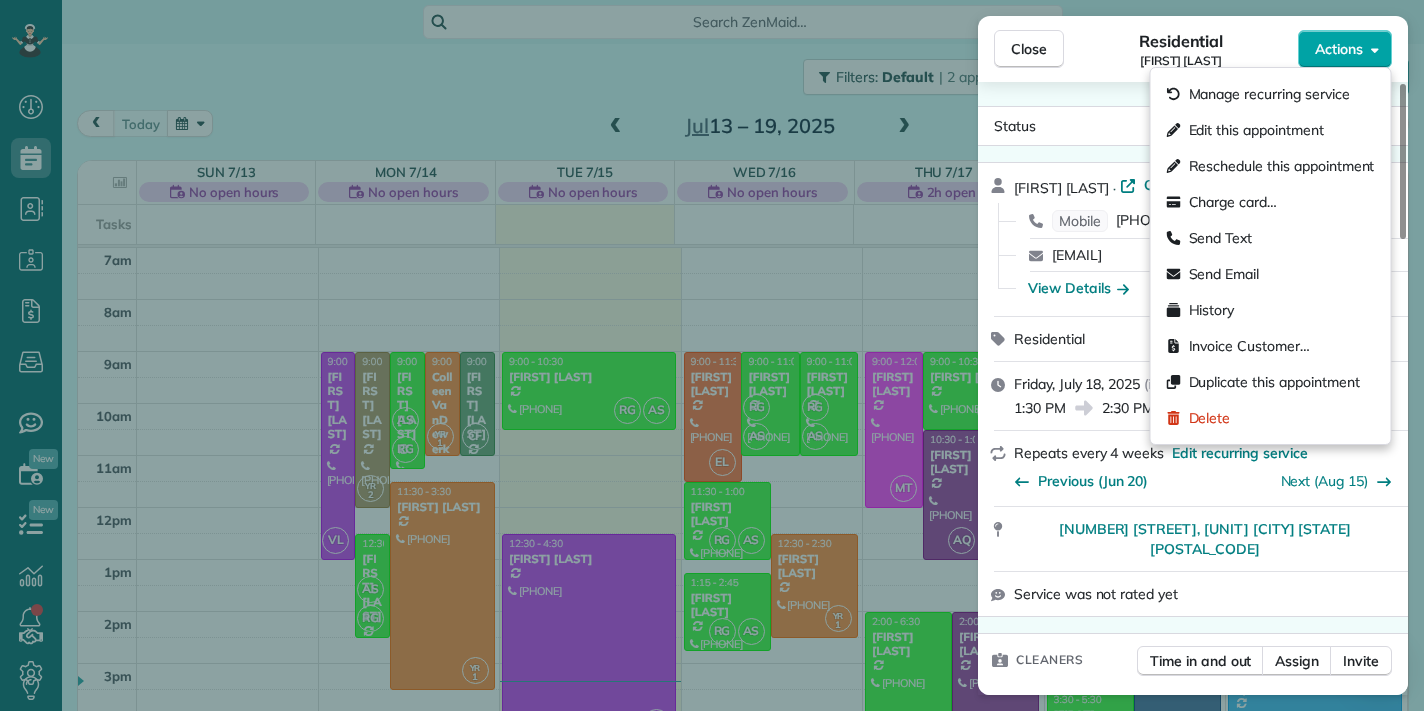 click on "Actions" at bounding box center (1339, 49) 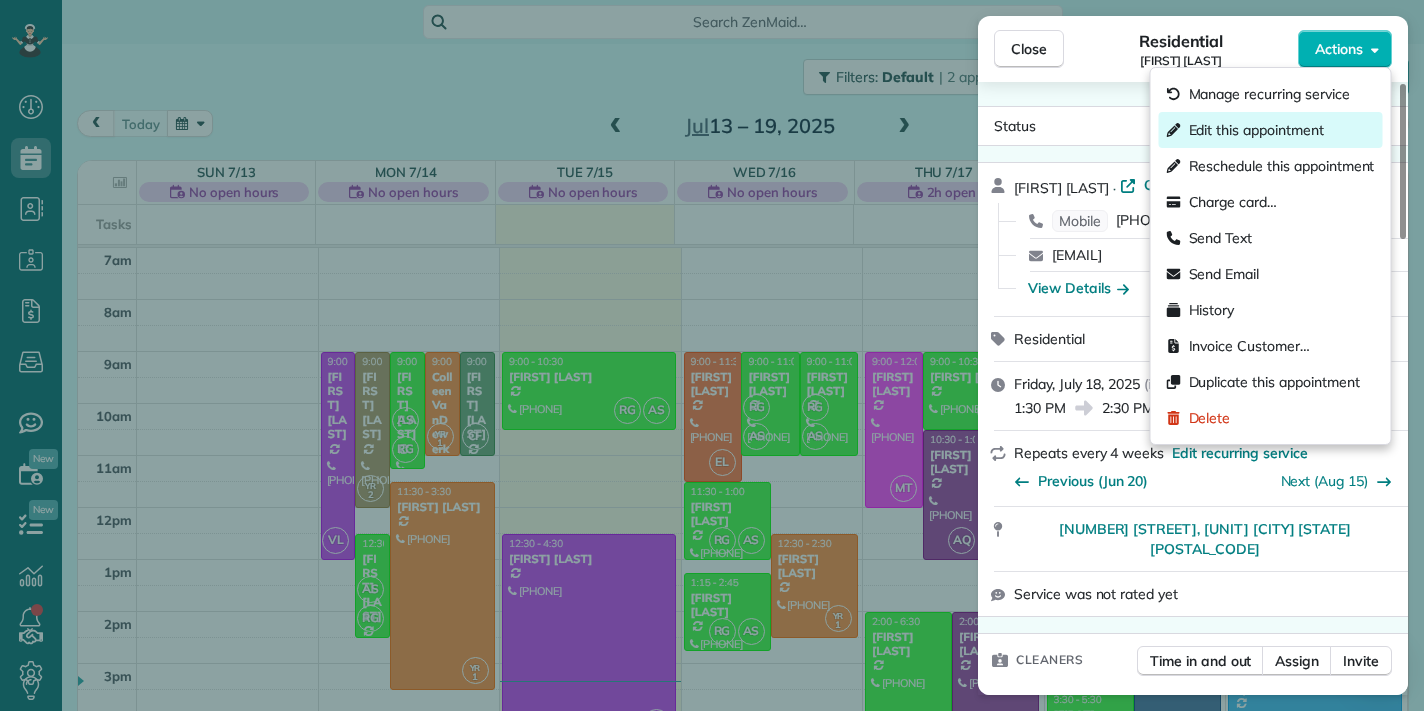 click on "Edit this appointment" at bounding box center [1256, 130] 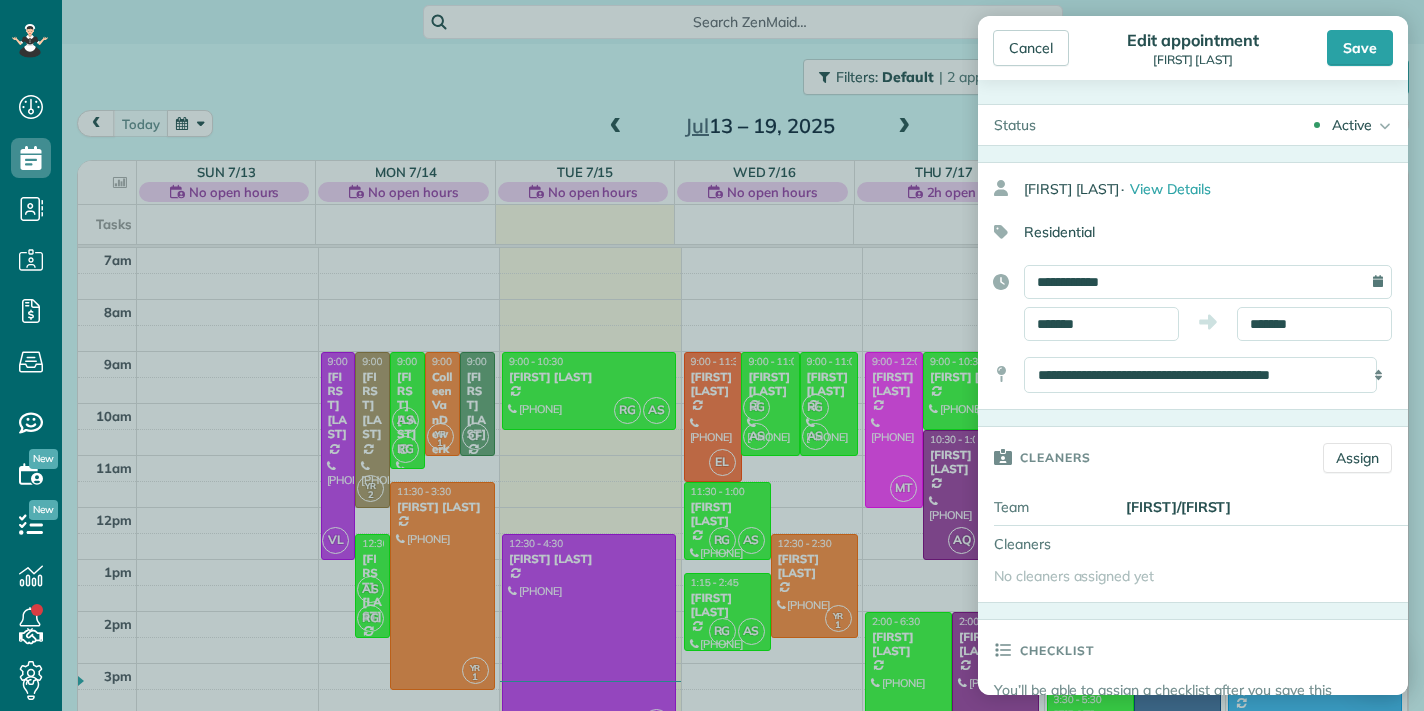 type on "******" 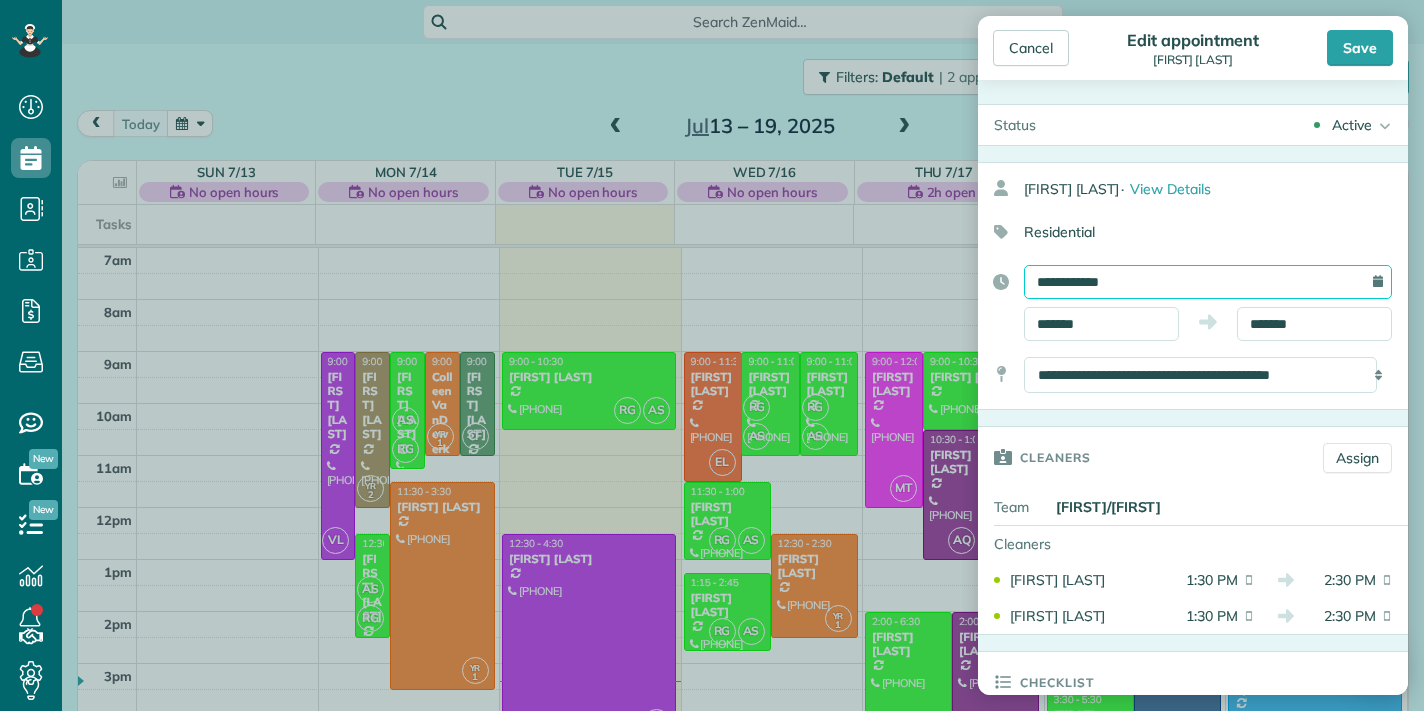 click on "**********" at bounding box center [1208, 282] 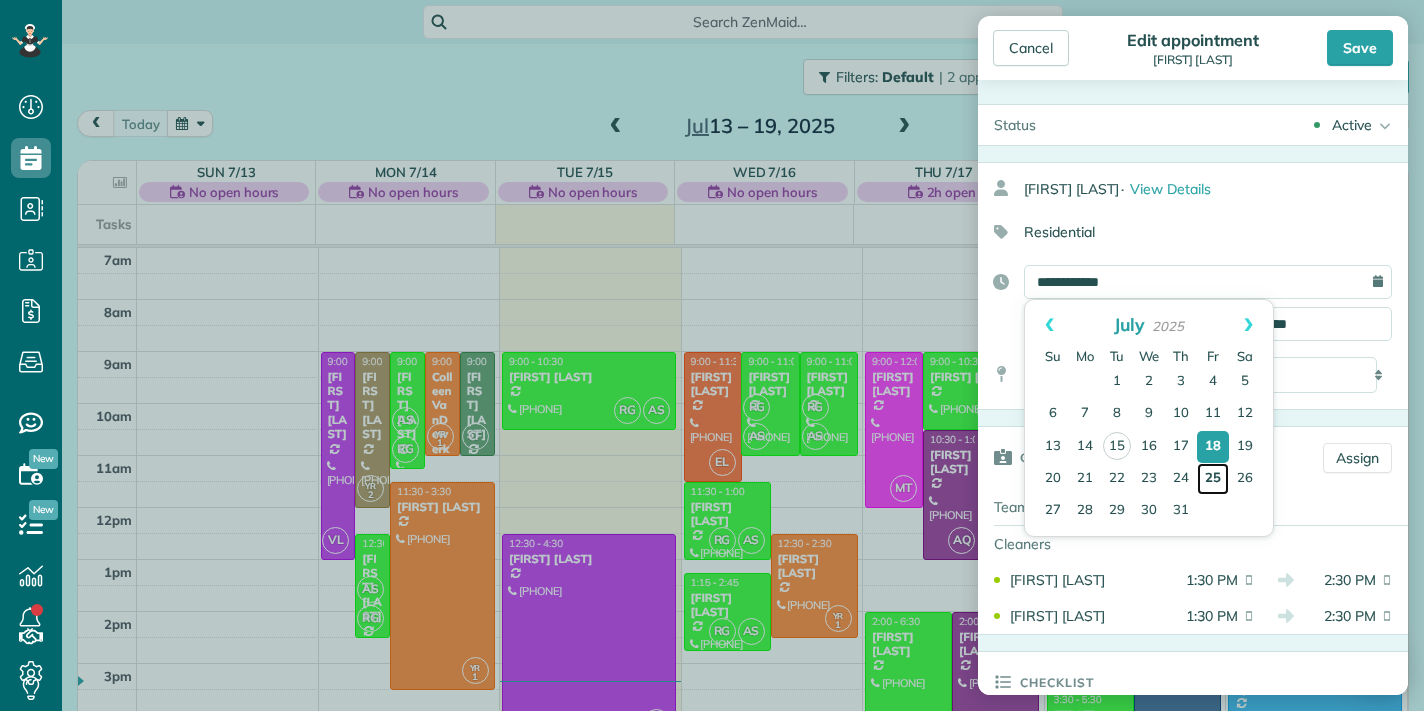 click on "25" at bounding box center [1213, 479] 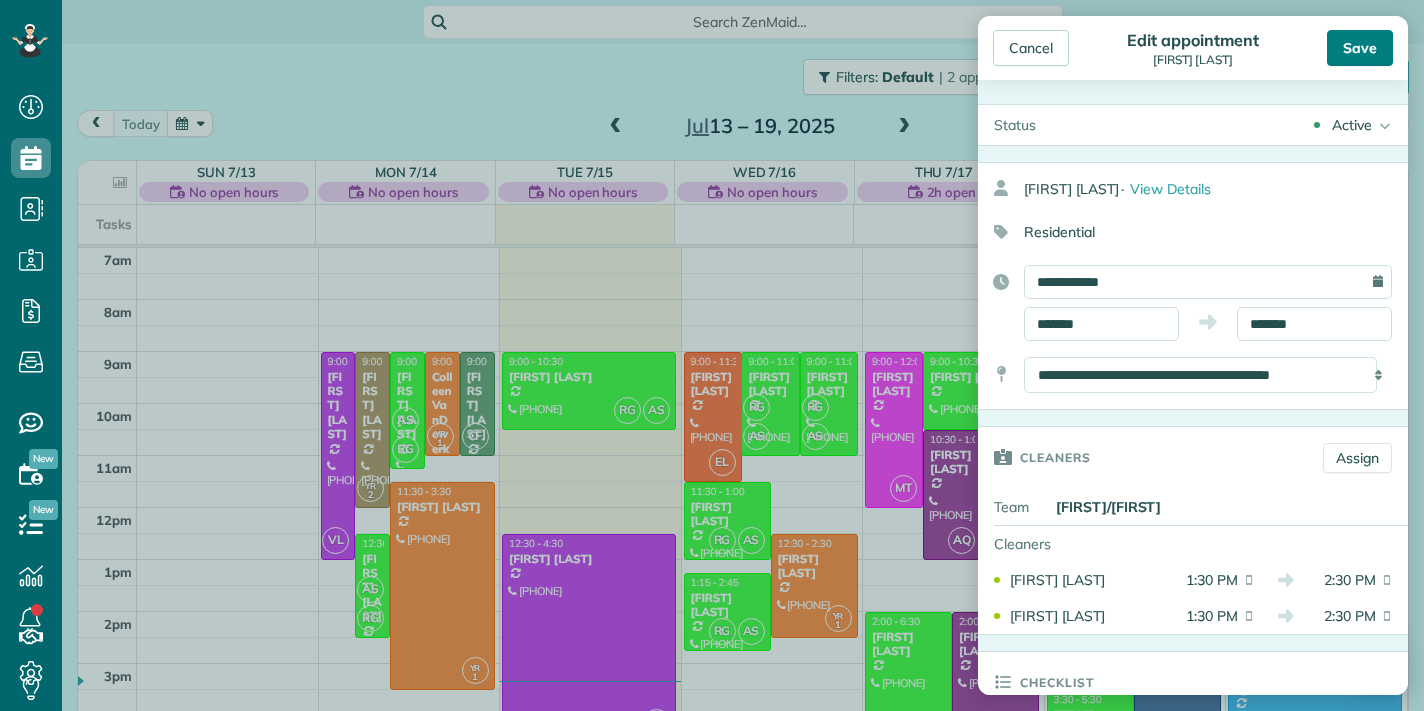 click on "Save" at bounding box center [1360, 48] 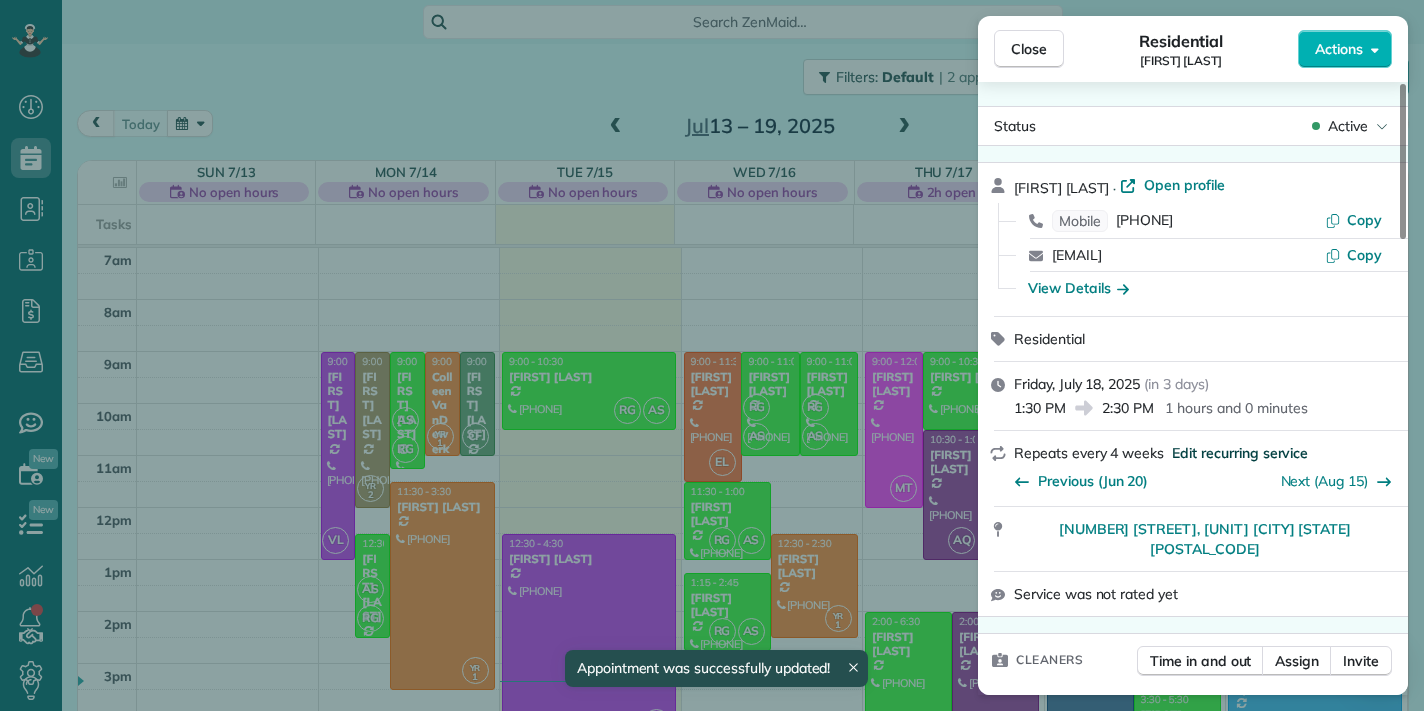 click on "Edit recurring service" at bounding box center (1240, 453) 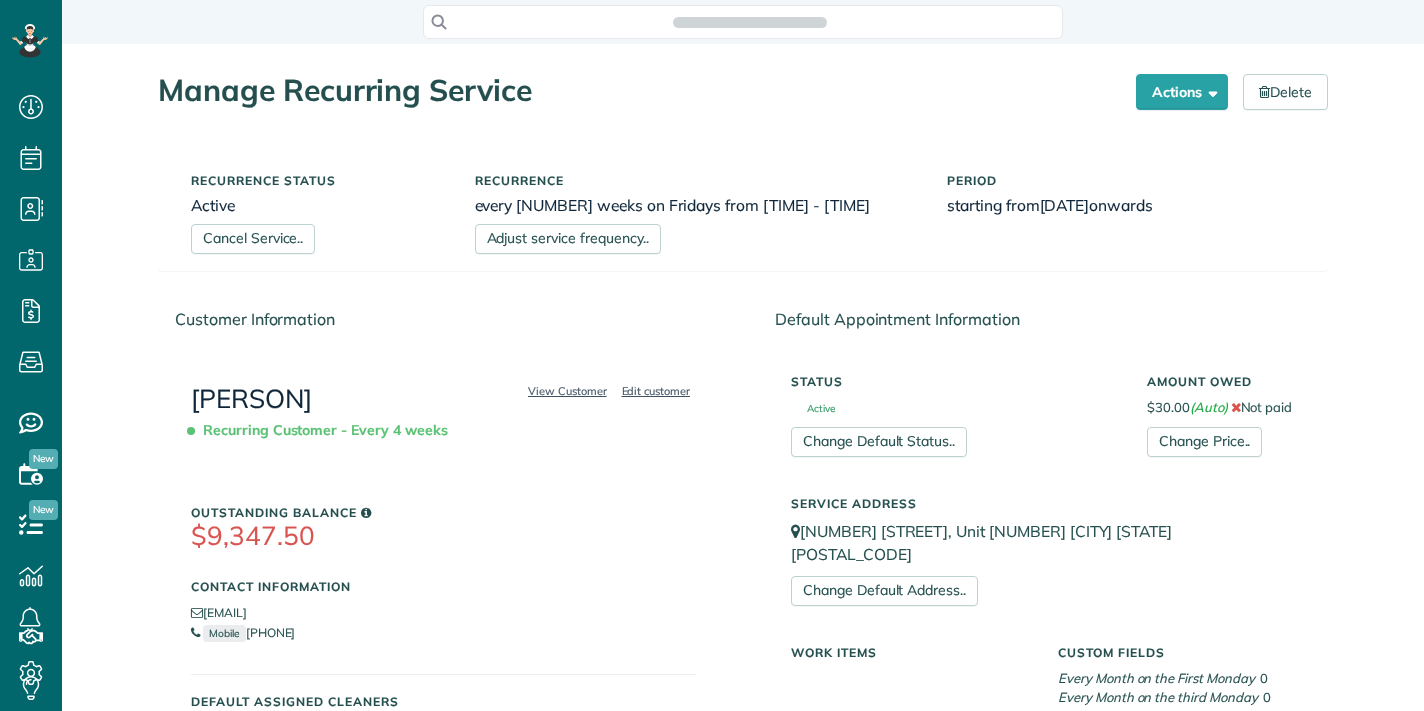 scroll, scrollTop: 0, scrollLeft: 0, axis: both 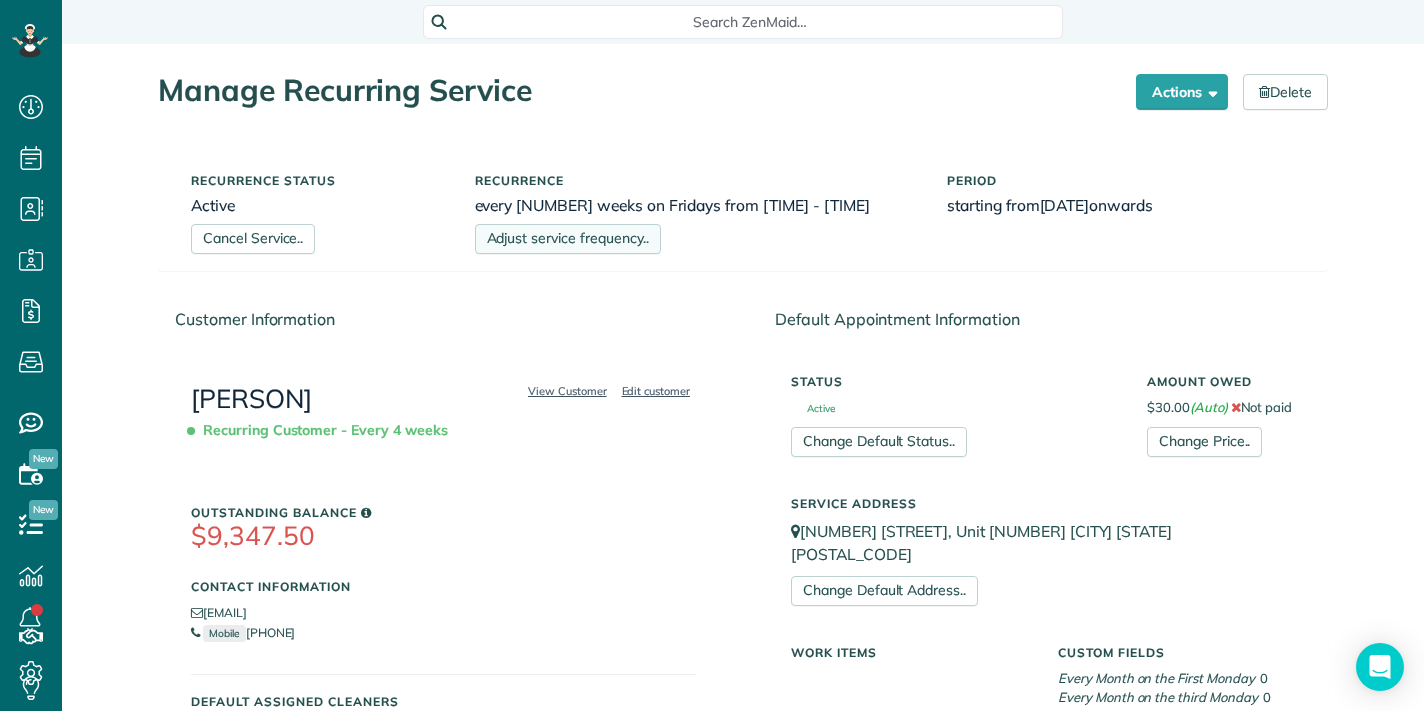 click on "Adjust service frequency.." at bounding box center [568, 239] 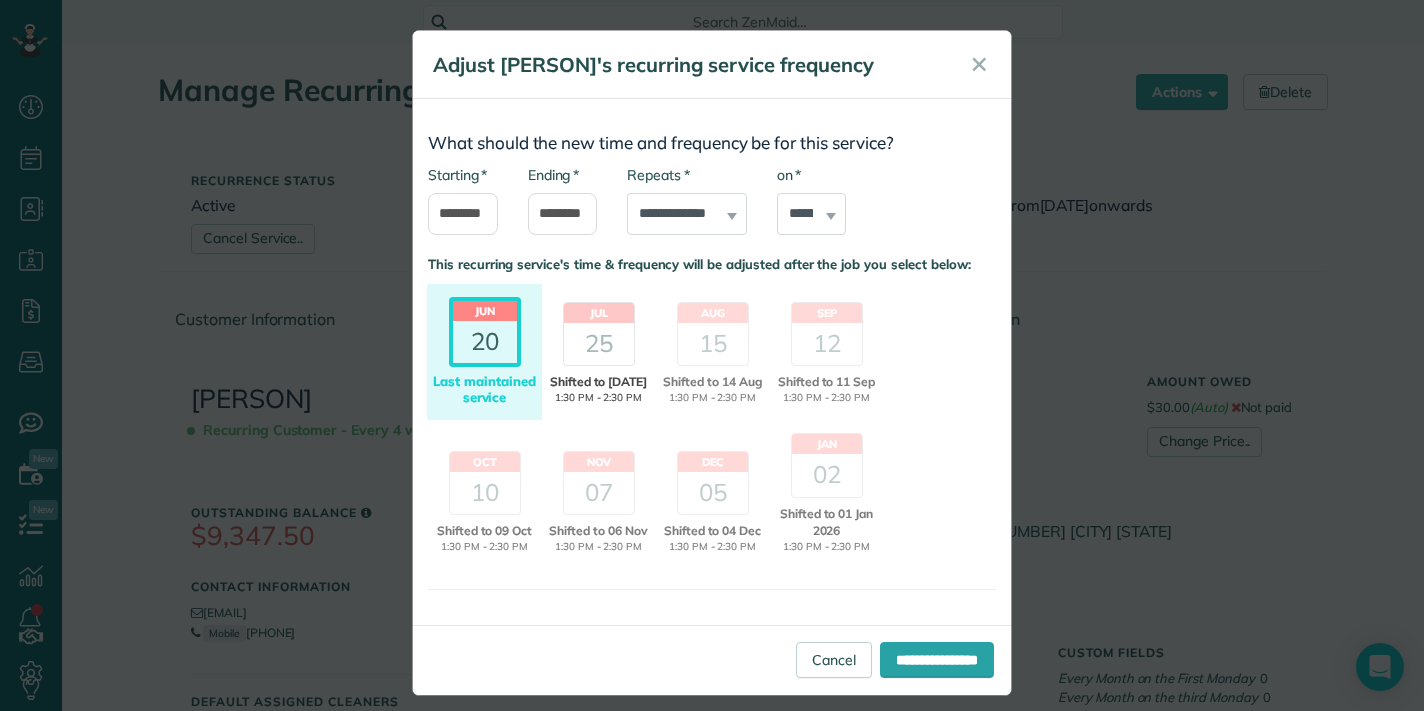 click on "25" at bounding box center [599, 344] 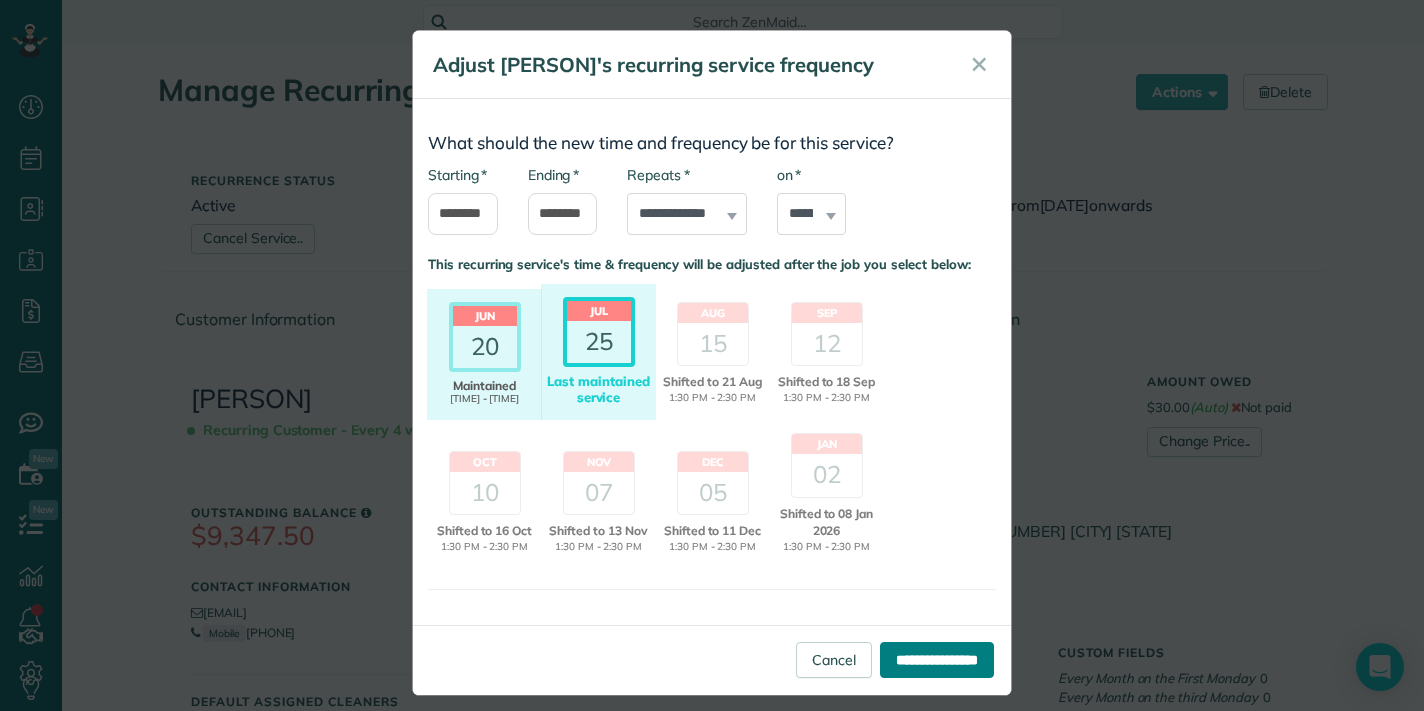 click on "**********" at bounding box center [937, 660] 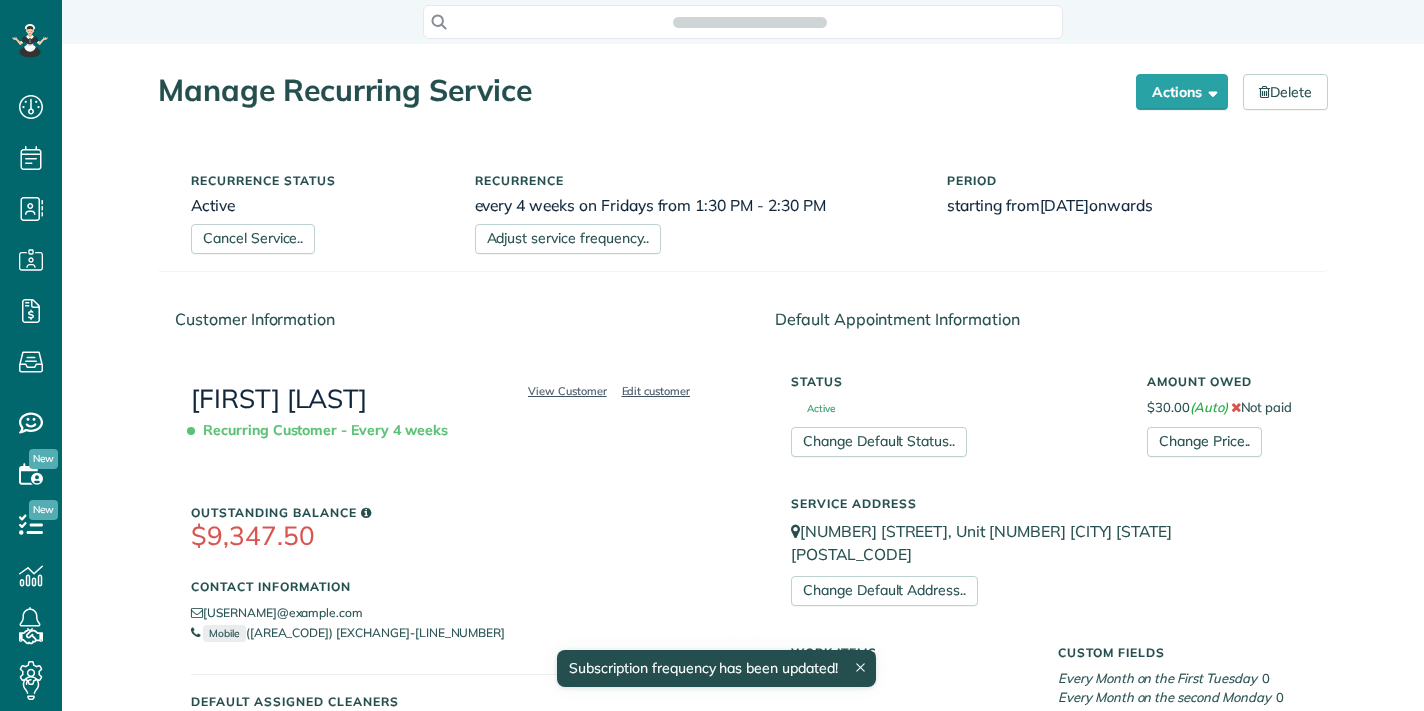 scroll, scrollTop: 0, scrollLeft: 0, axis: both 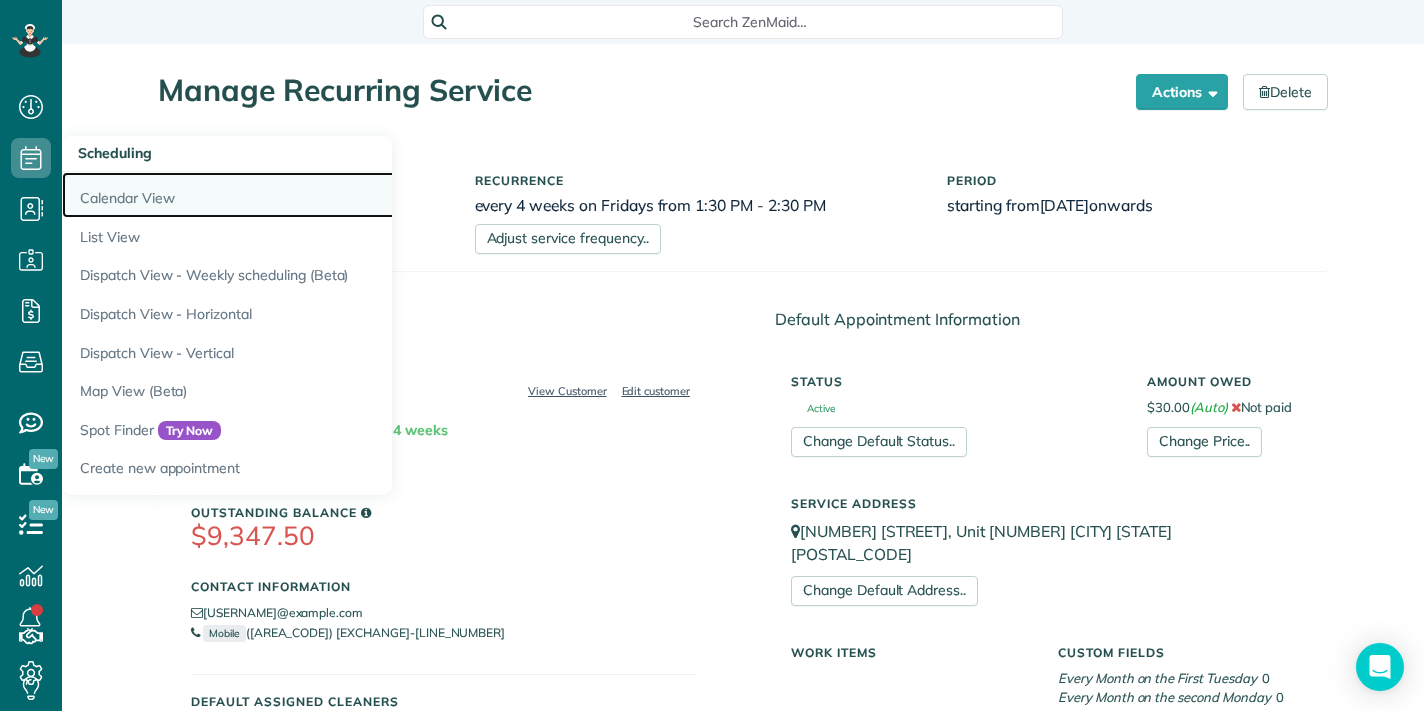 click on "Calendar View" at bounding box center (312, 195) 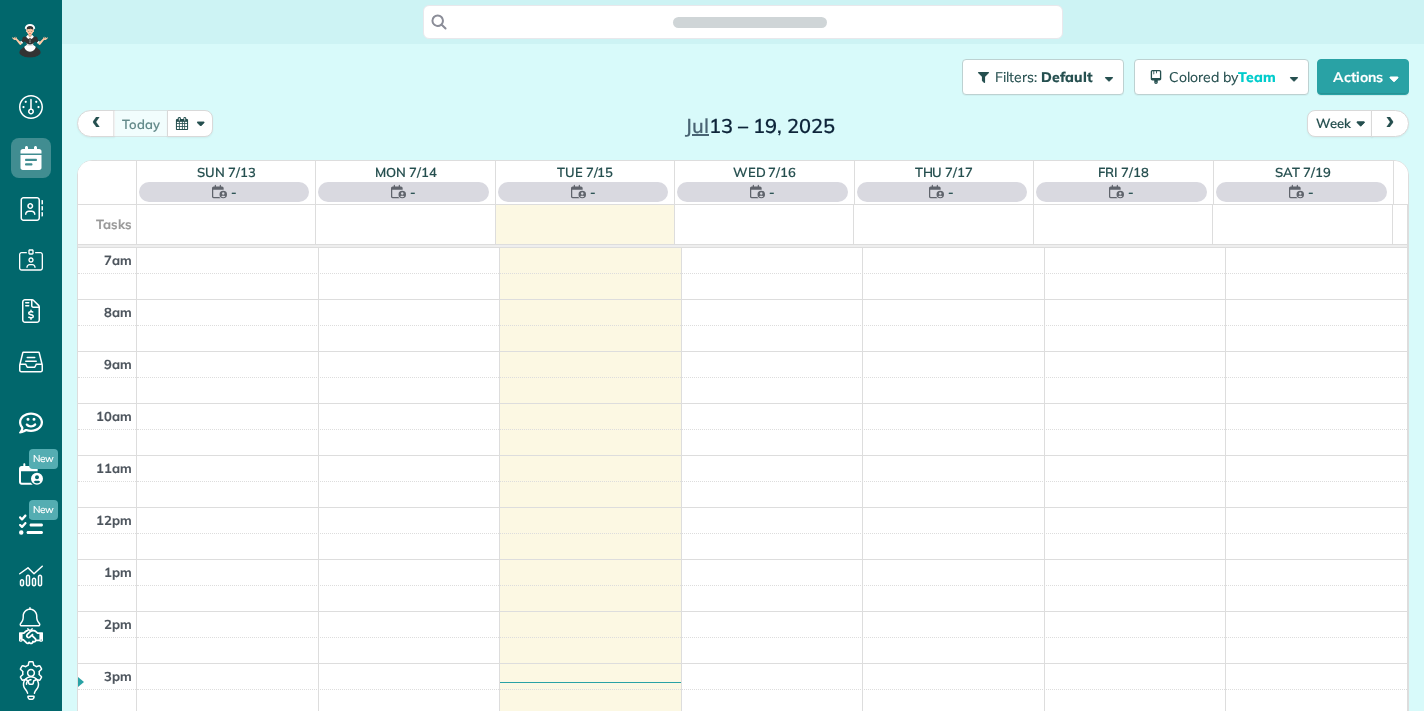 scroll, scrollTop: 0, scrollLeft: 0, axis: both 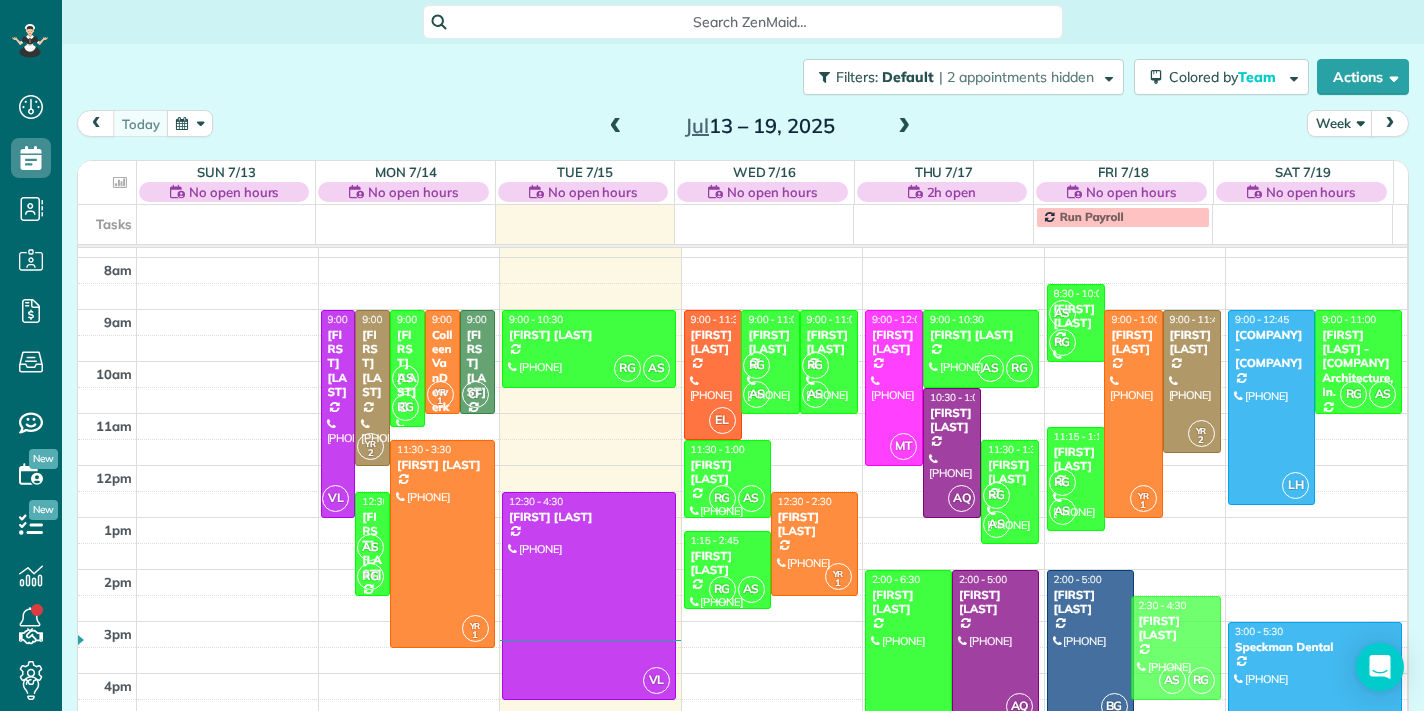 drag, startPoint x: 1153, startPoint y: 665, endPoint x: 1149, endPoint y: 614, distance: 51.156624 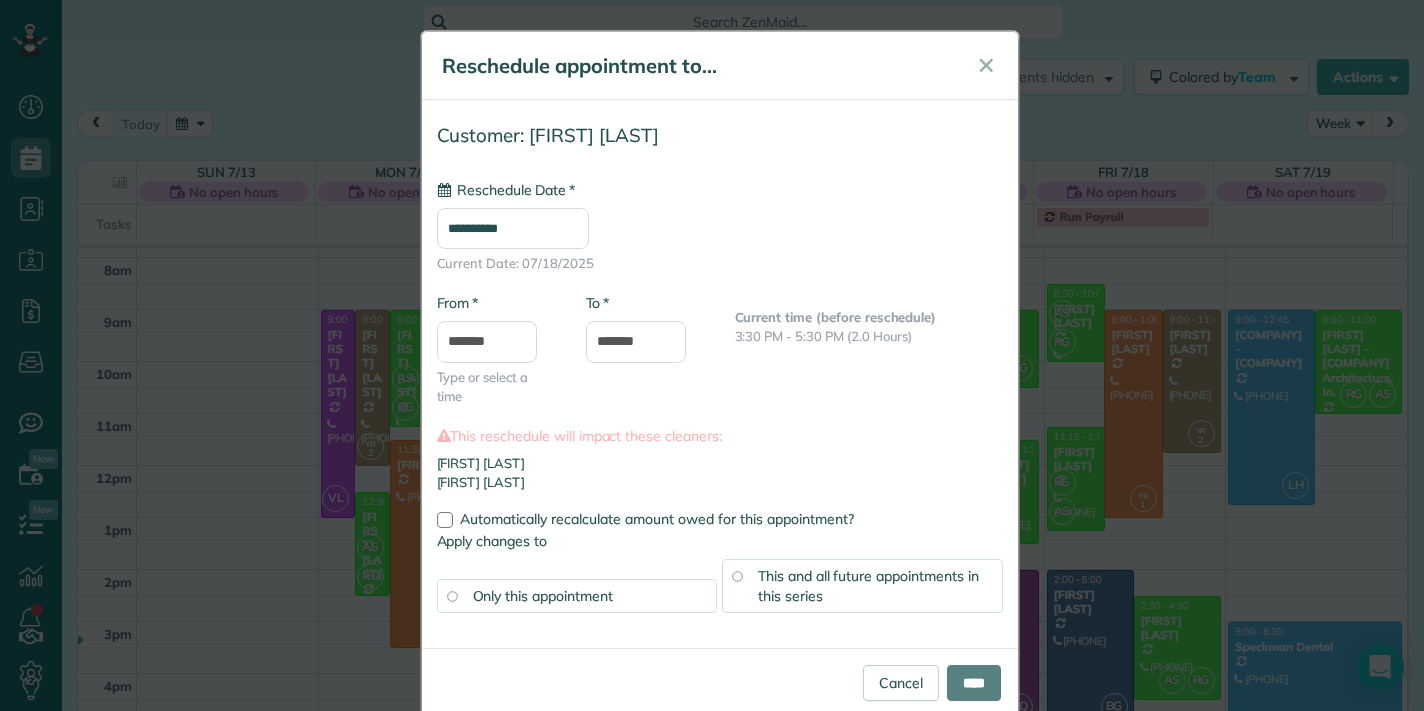 type on "**********" 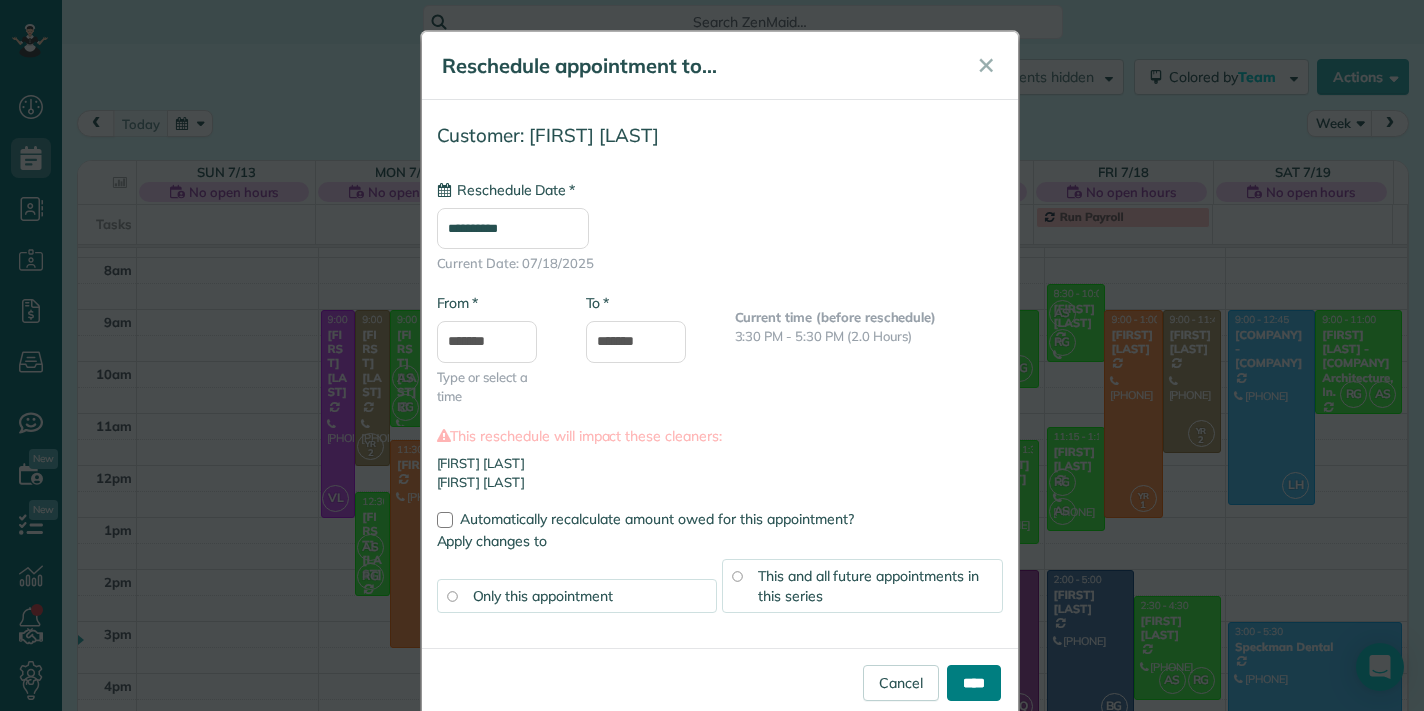 click on "****" at bounding box center [974, 683] 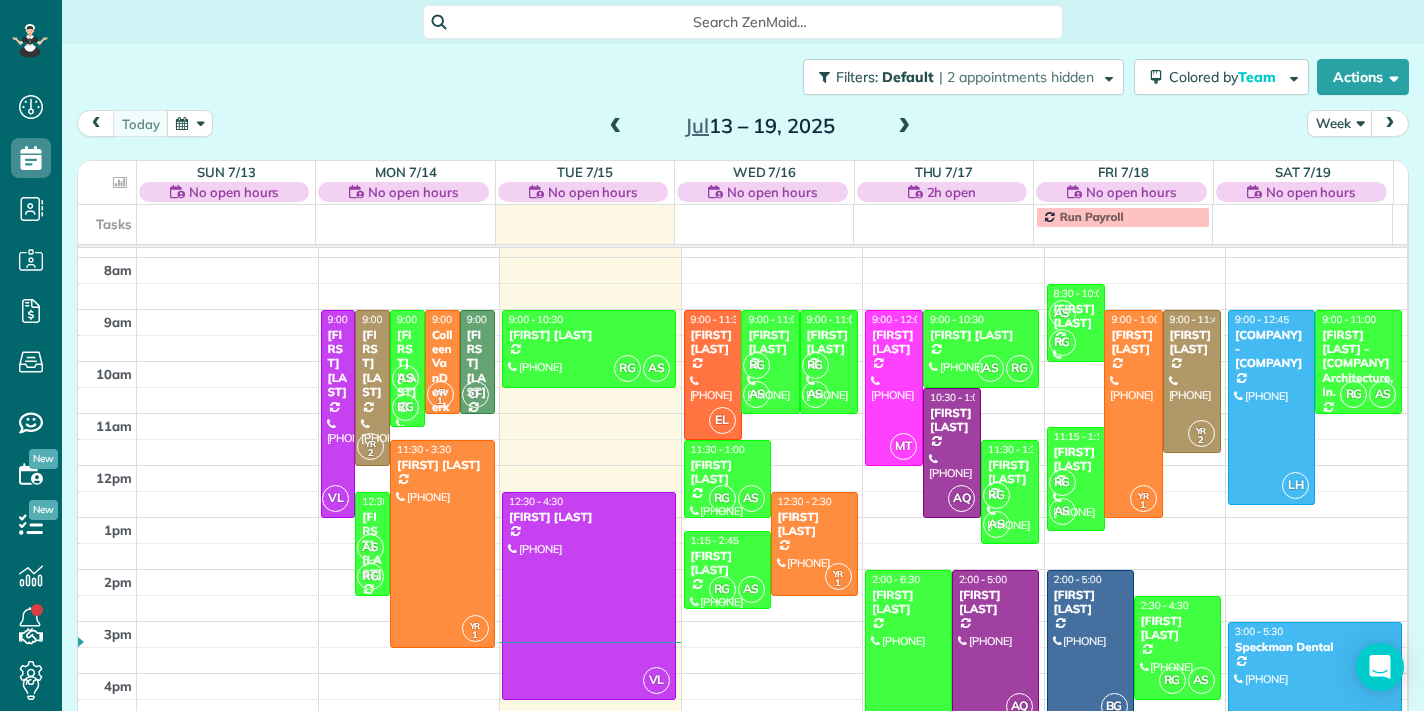 click at bounding box center [904, 127] 